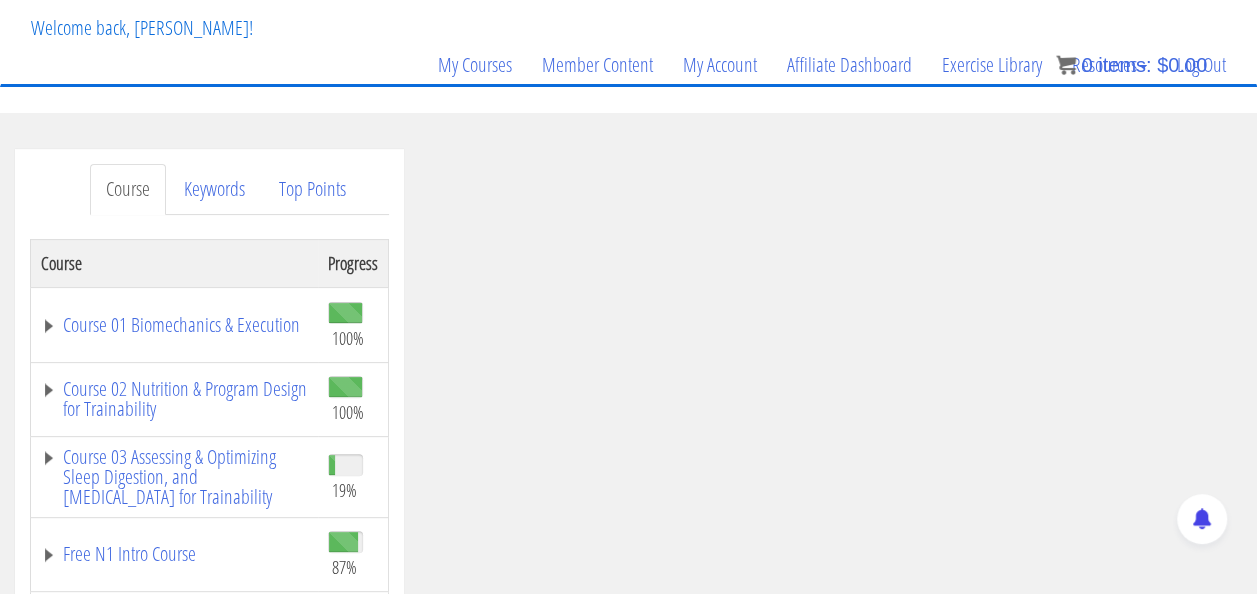 scroll, scrollTop: 112, scrollLeft: 0, axis: vertical 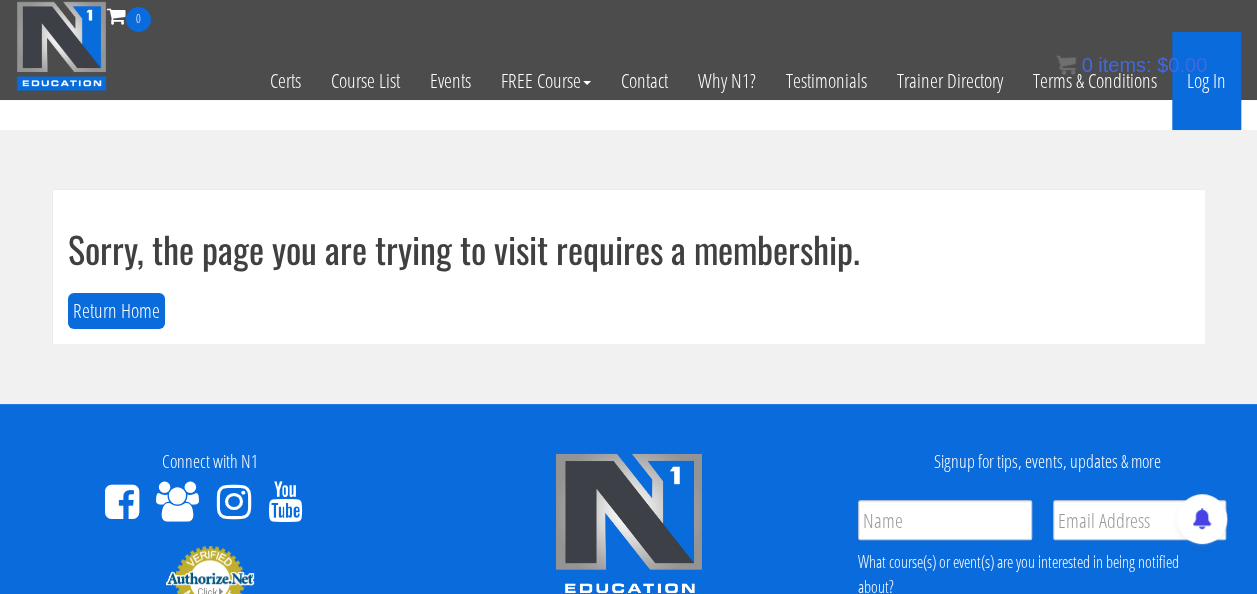 click on "Log In" at bounding box center [1206, 81] 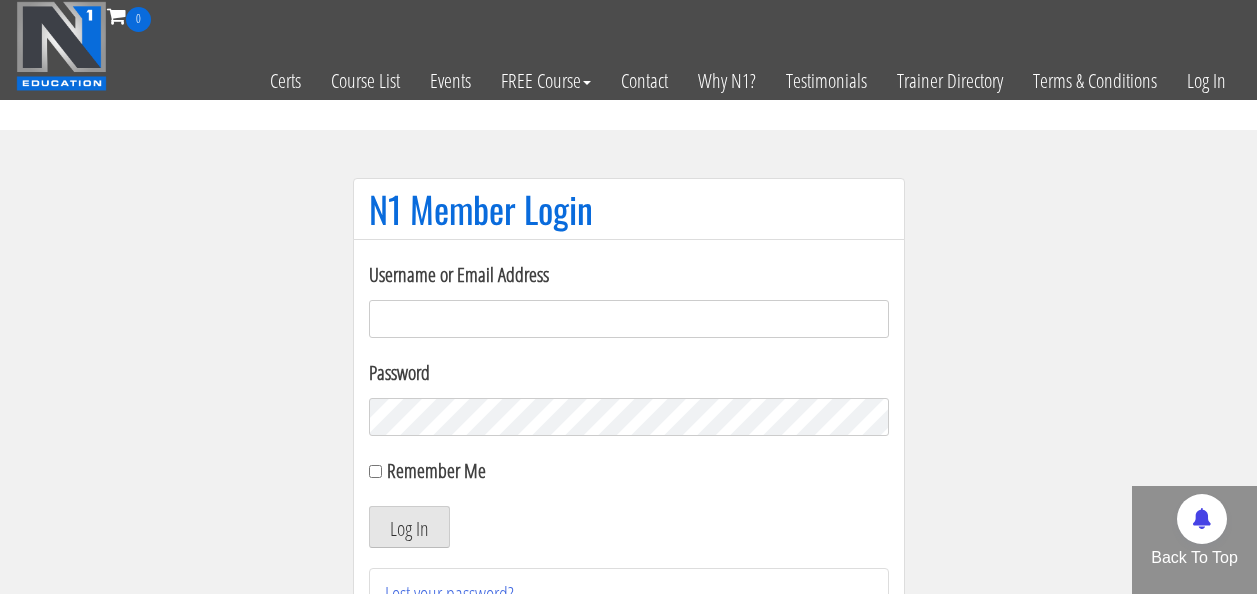 scroll, scrollTop: 0, scrollLeft: 0, axis: both 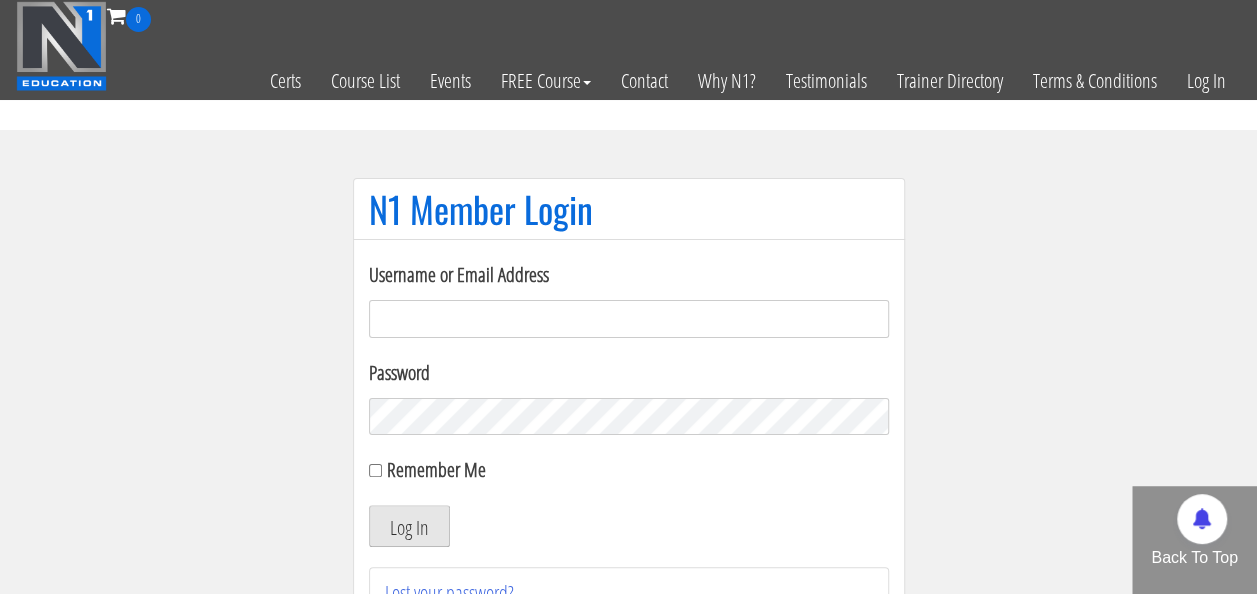 type on "[EMAIL_ADDRESS][PERSON_NAME][DOMAIN_NAME]" 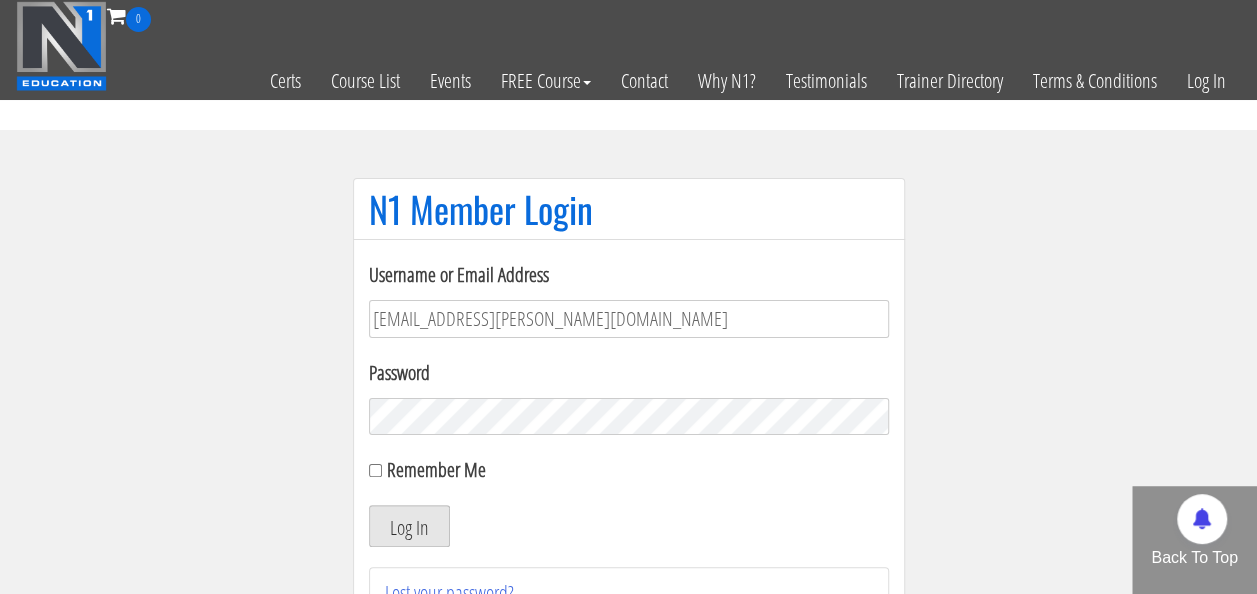 click on "Log In" at bounding box center (409, 526) 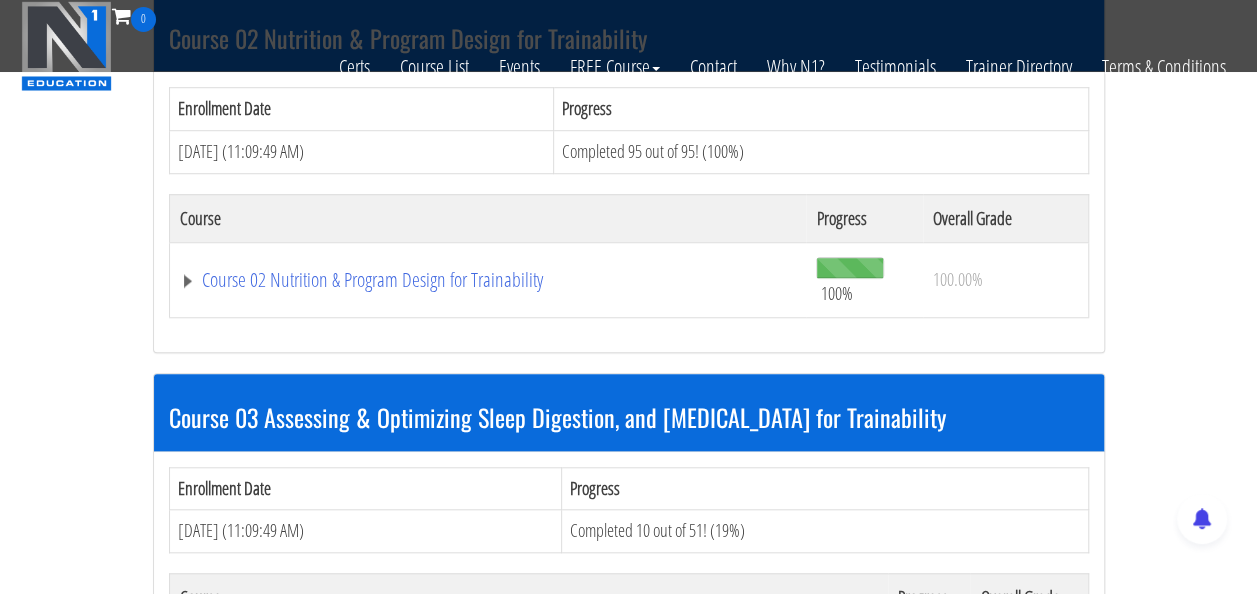 scroll, scrollTop: 687, scrollLeft: 0, axis: vertical 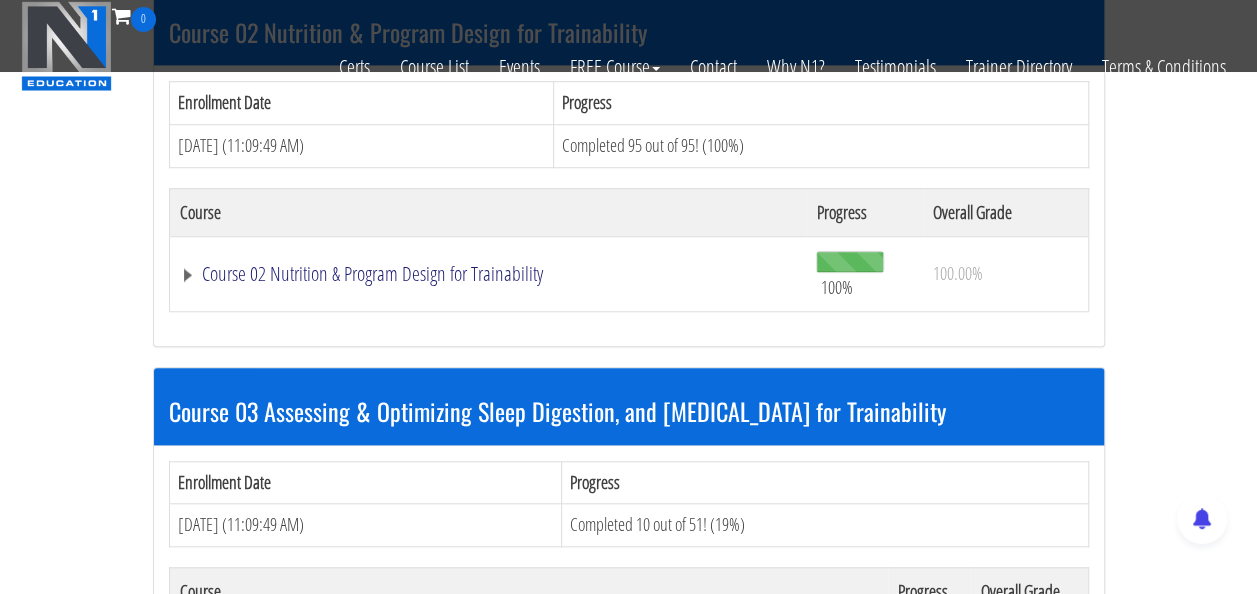 click on "Course 02 Nutrition & Program Design for Trainability" at bounding box center (456, -106) 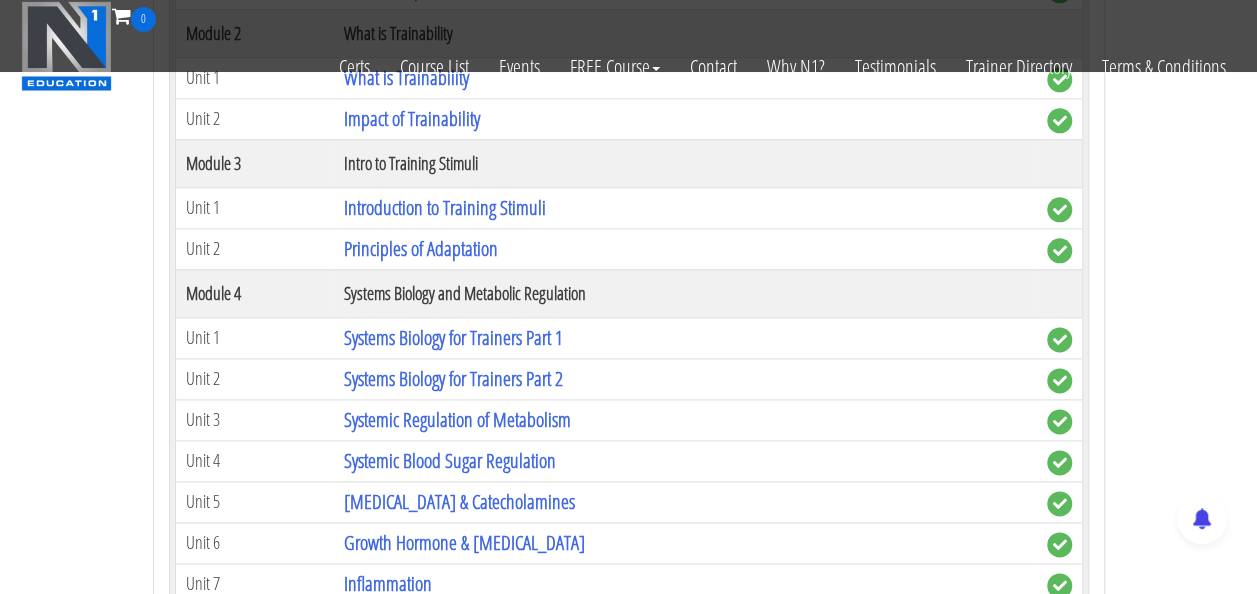 scroll, scrollTop: 1262, scrollLeft: 0, axis: vertical 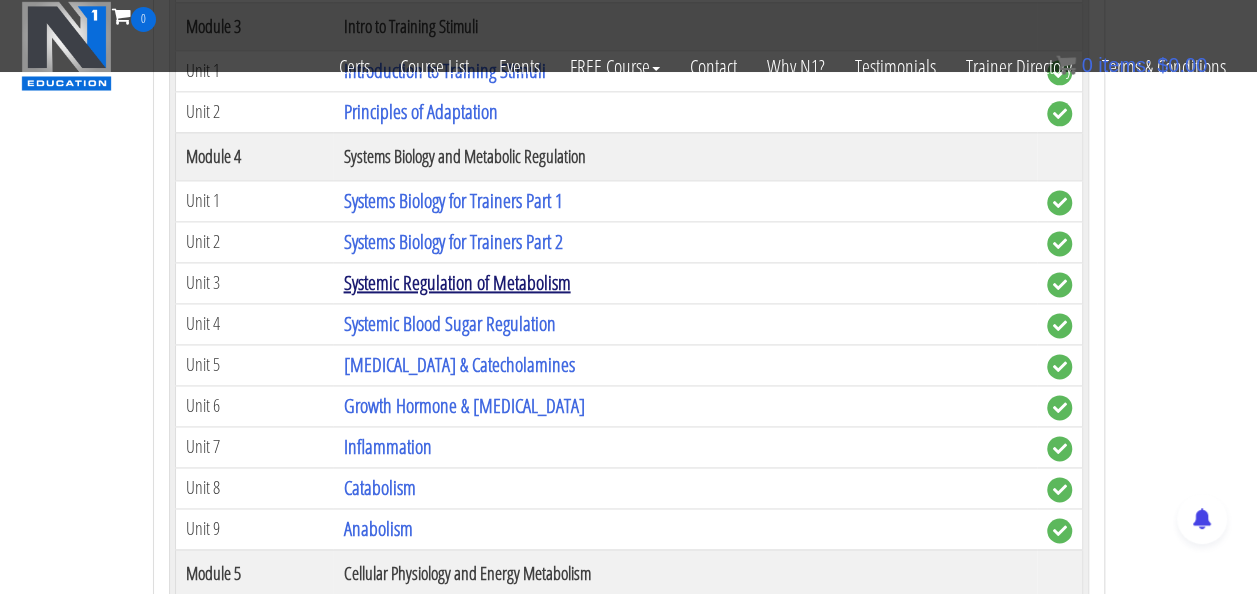 click on "Systemic Regulation of Metabolism" at bounding box center [456, 282] 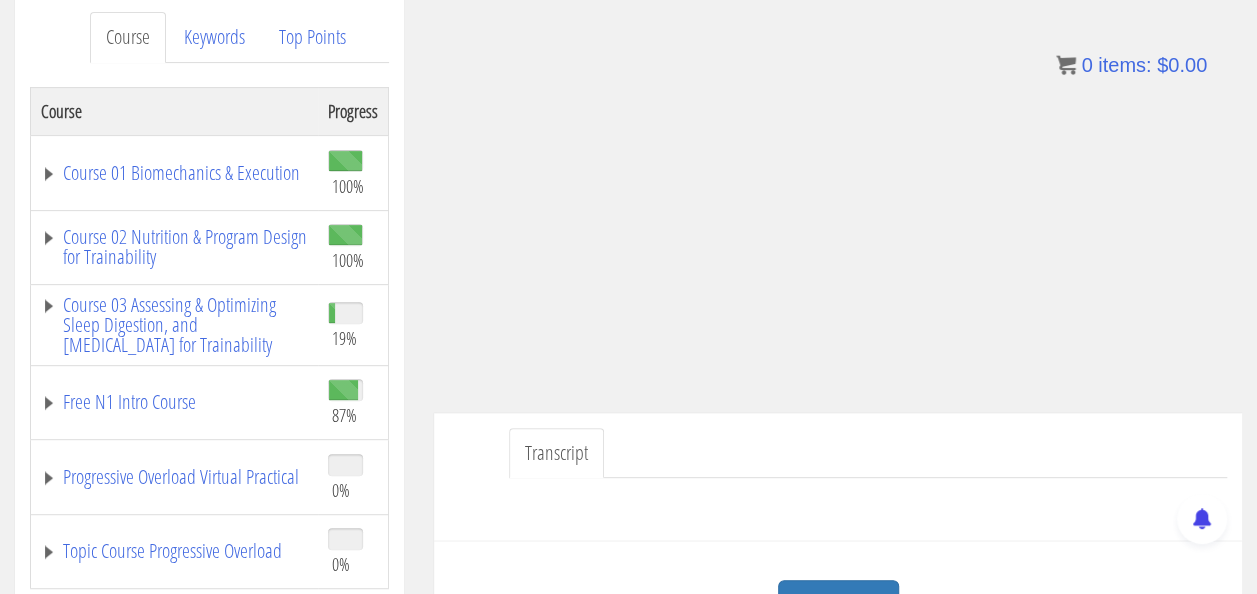 scroll, scrollTop: 292, scrollLeft: 0, axis: vertical 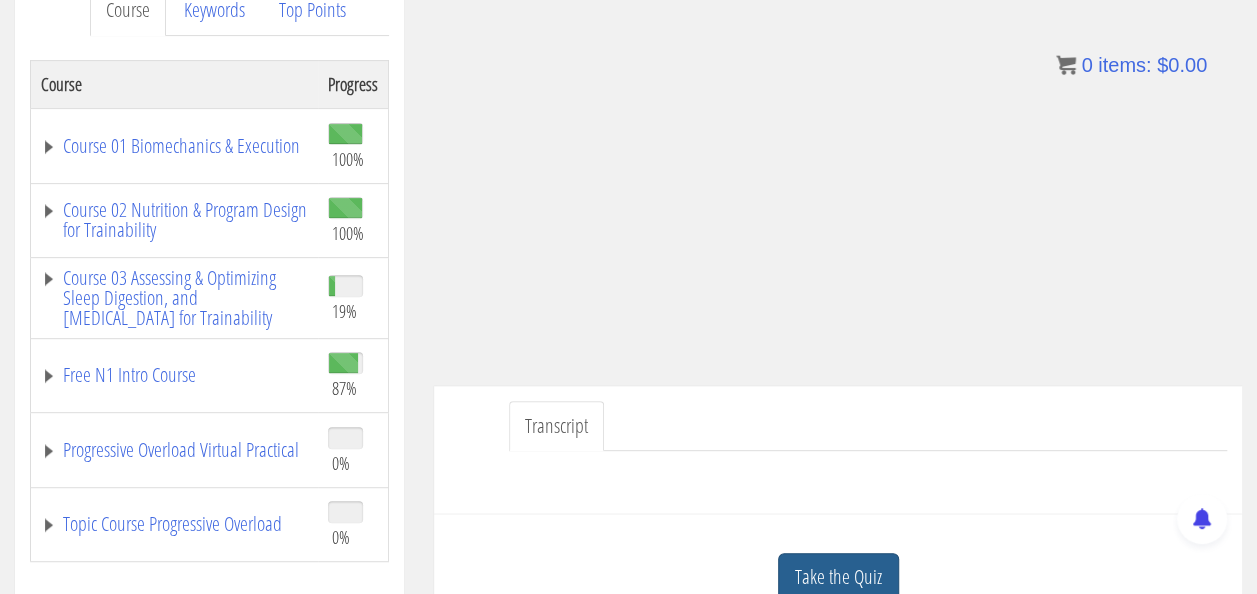 click on "Take the Quiz" at bounding box center [838, 577] 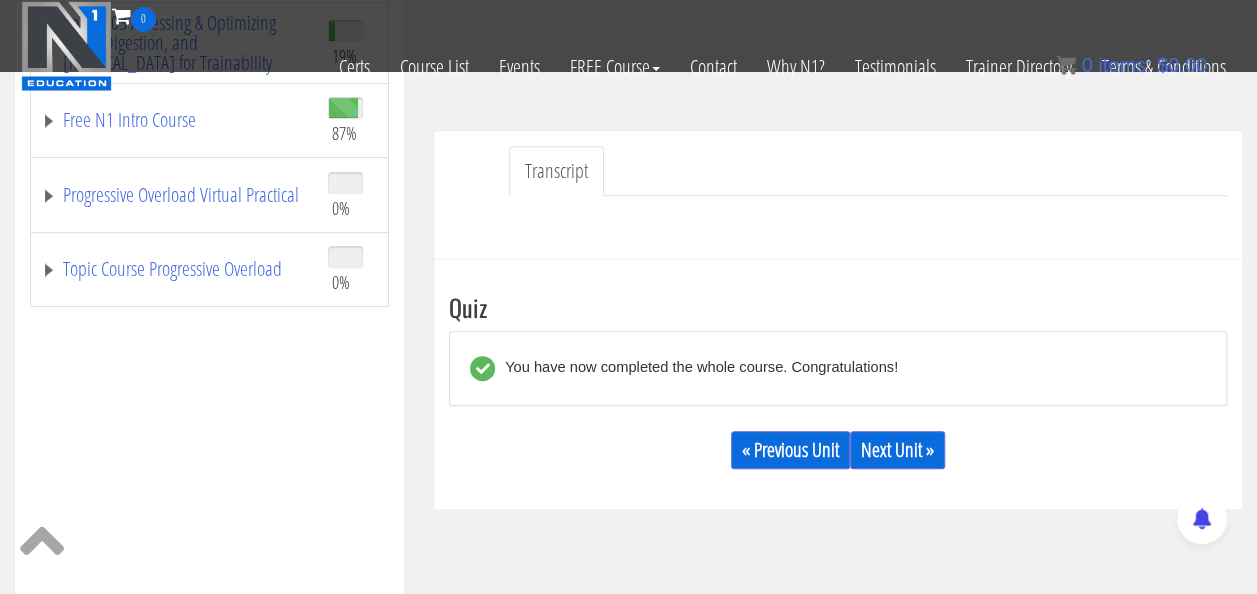 scroll, scrollTop: 430, scrollLeft: 0, axis: vertical 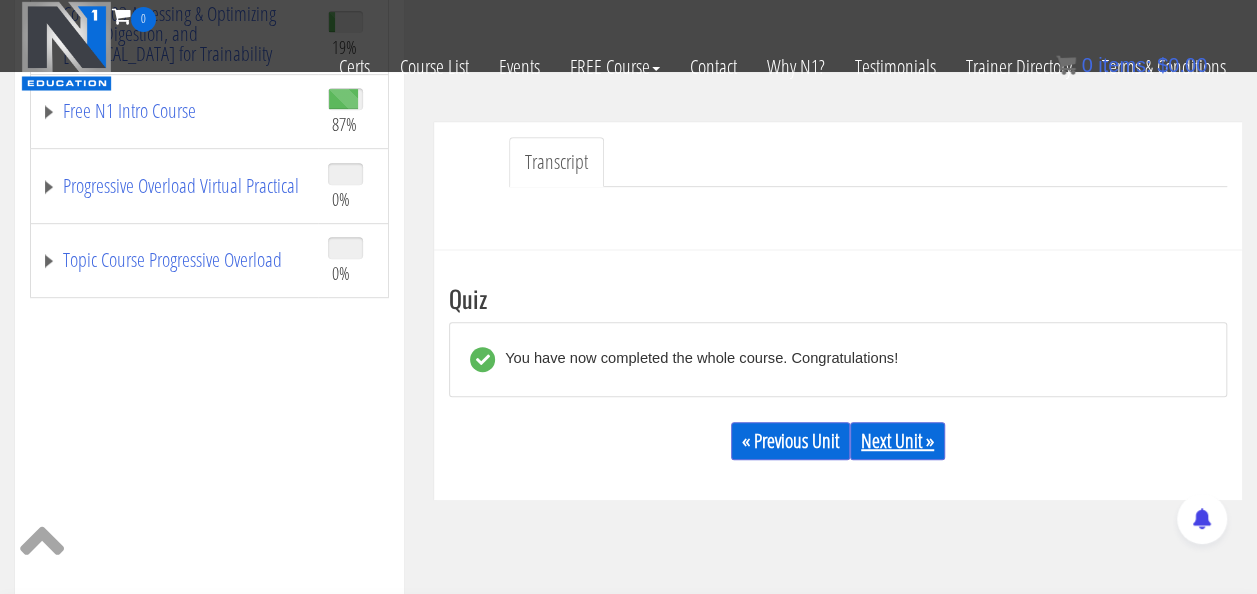 click on "Next Unit »" at bounding box center [897, 441] 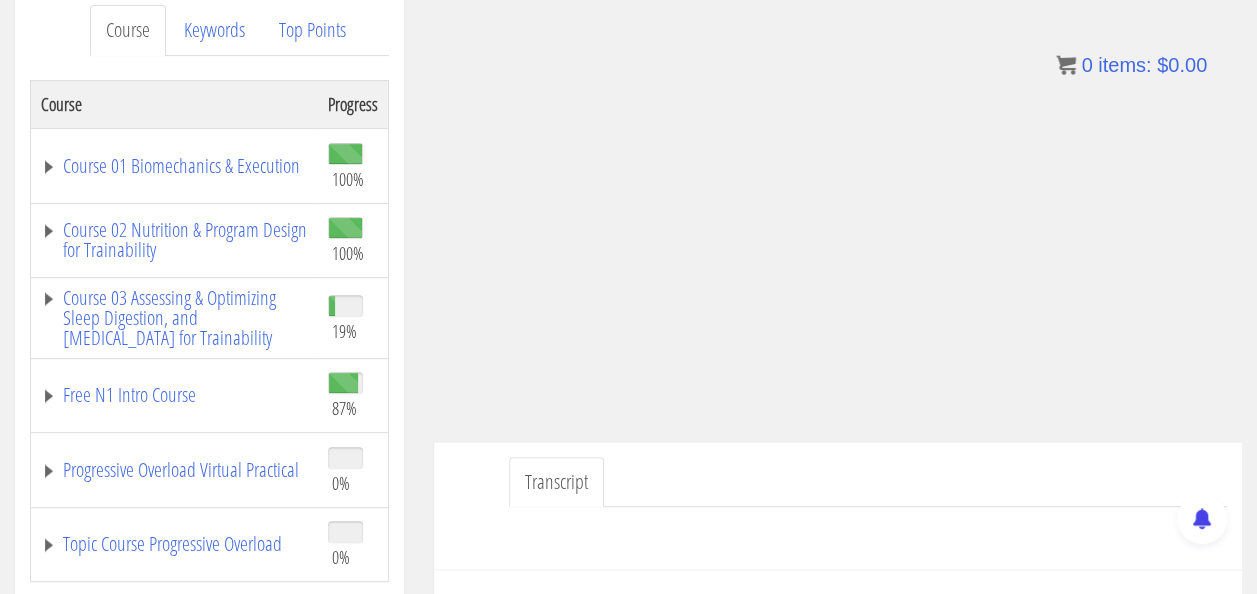scroll, scrollTop: 460, scrollLeft: 0, axis: vertical 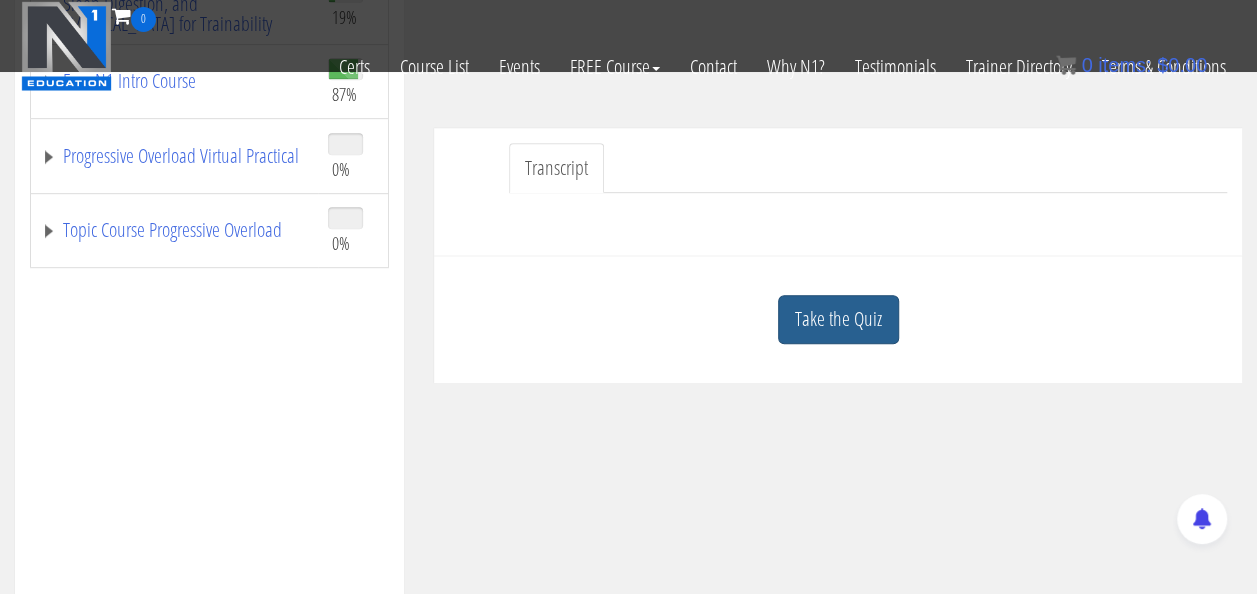 click on "Take the Quiz" at bounding box center [838, 319] 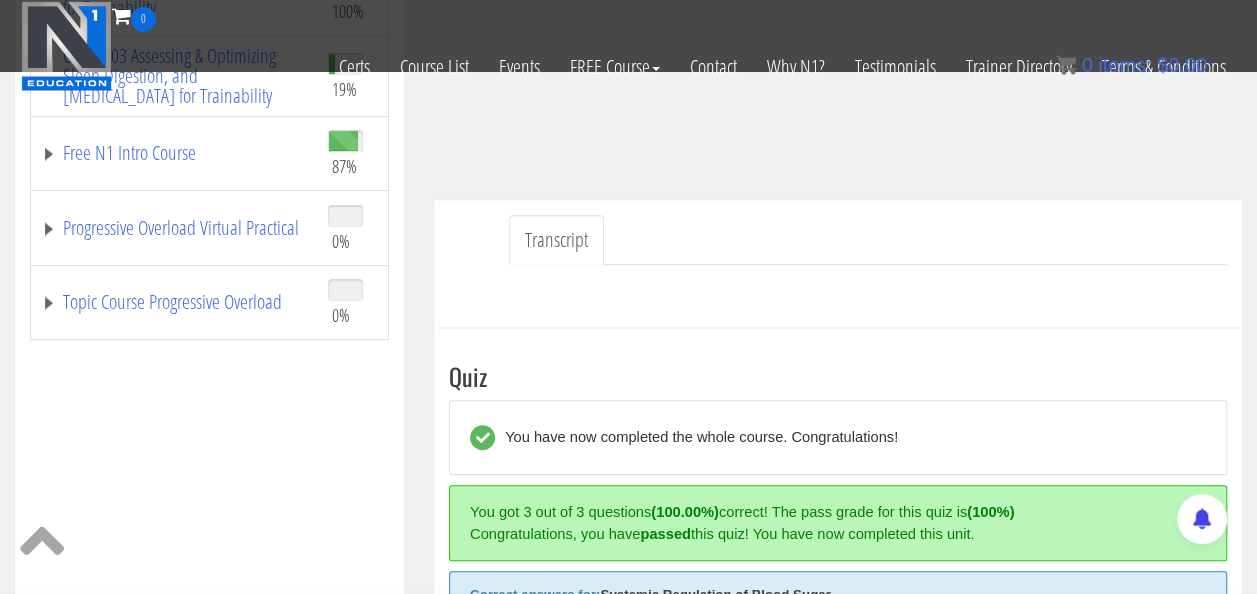 scroll, scrollTop: 390, scrollLeft: 0, axis: vertical 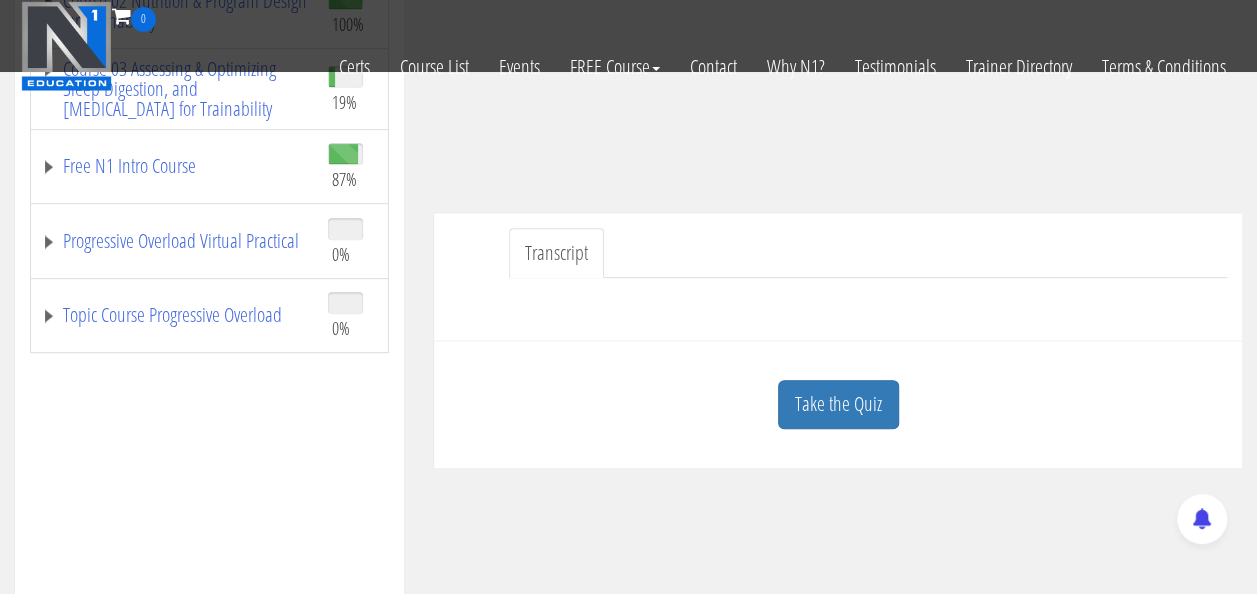 click on "Transcript" at bounding box center (556, 253) 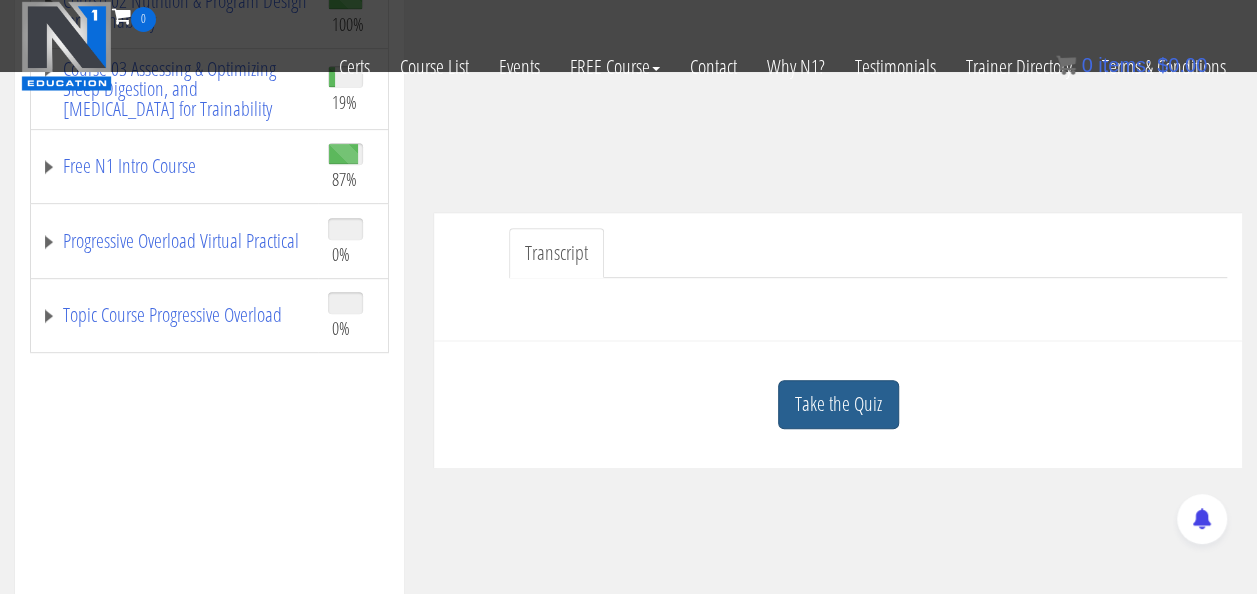 click on "Take the Quiz" at bounding box center (838, 404) 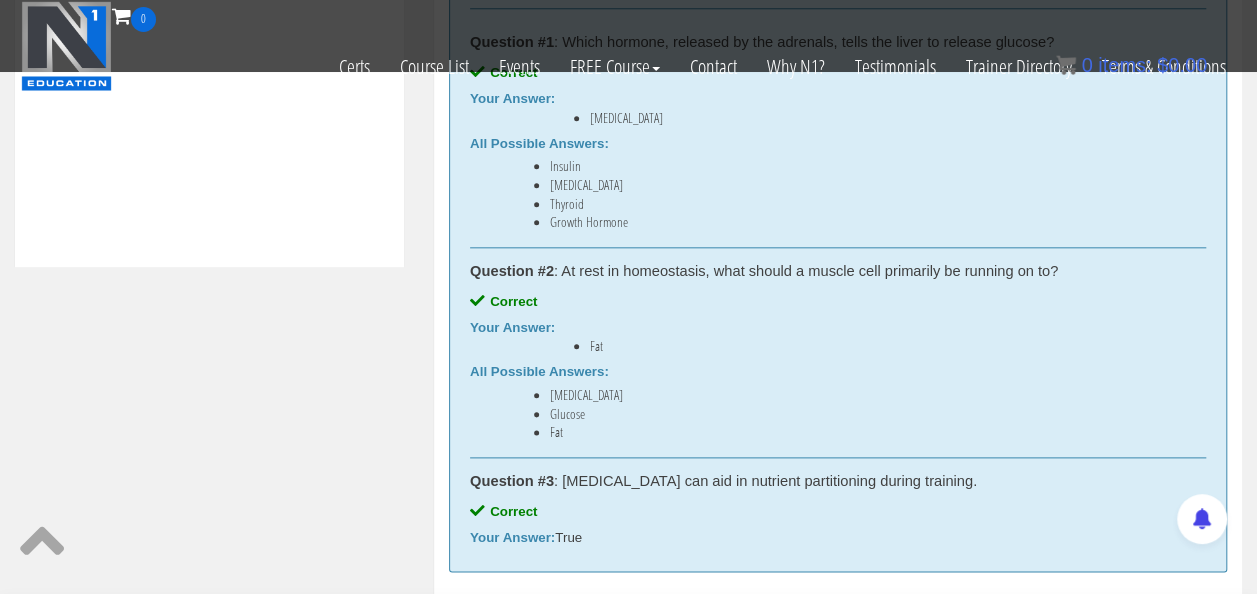 scroll, scrollTop: 1240, scrollLeft: 0, axis: vertical 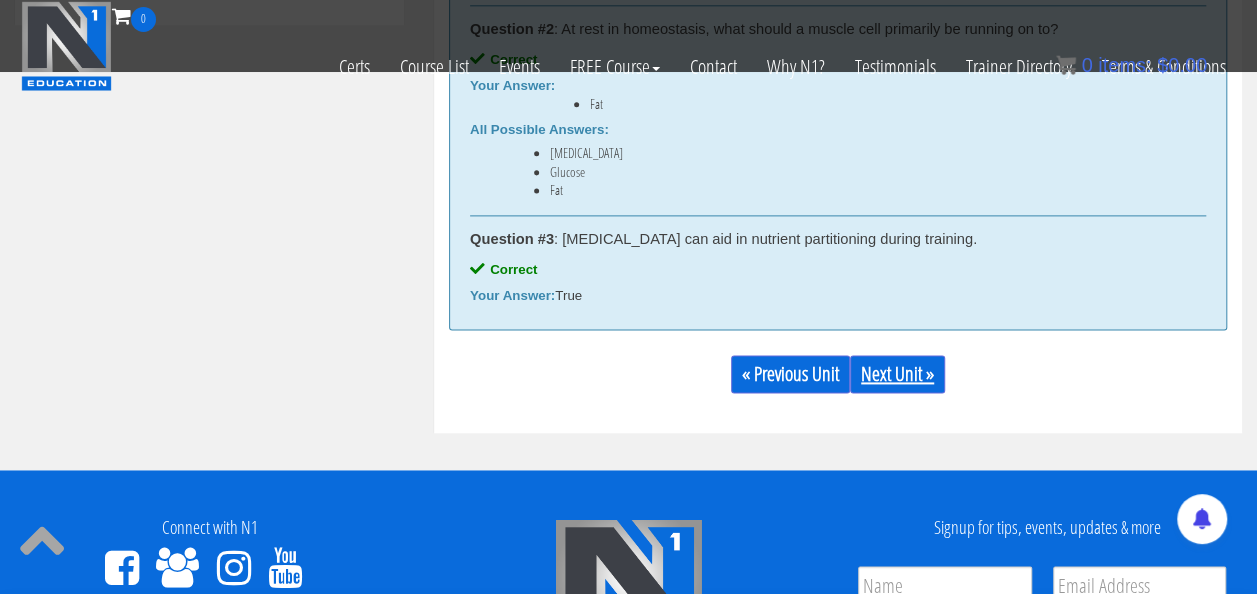 click on "Next Unit »" at bounding box center [897, 374] 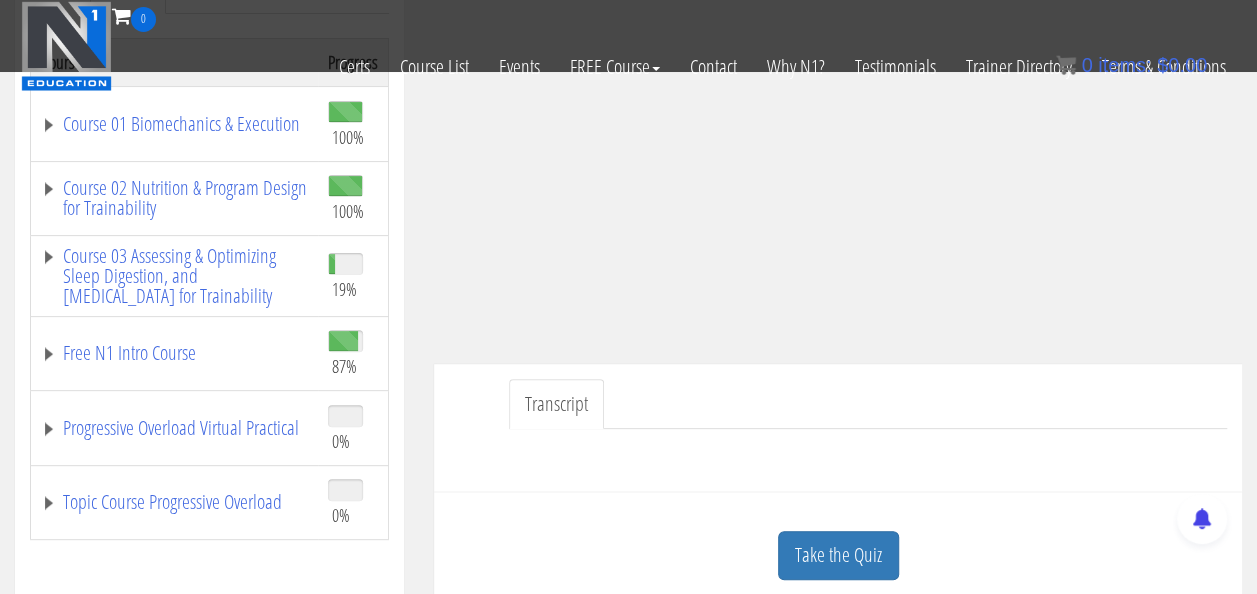 scroll, scrollTop: 400, scrollLeft: 0, axis: vertical 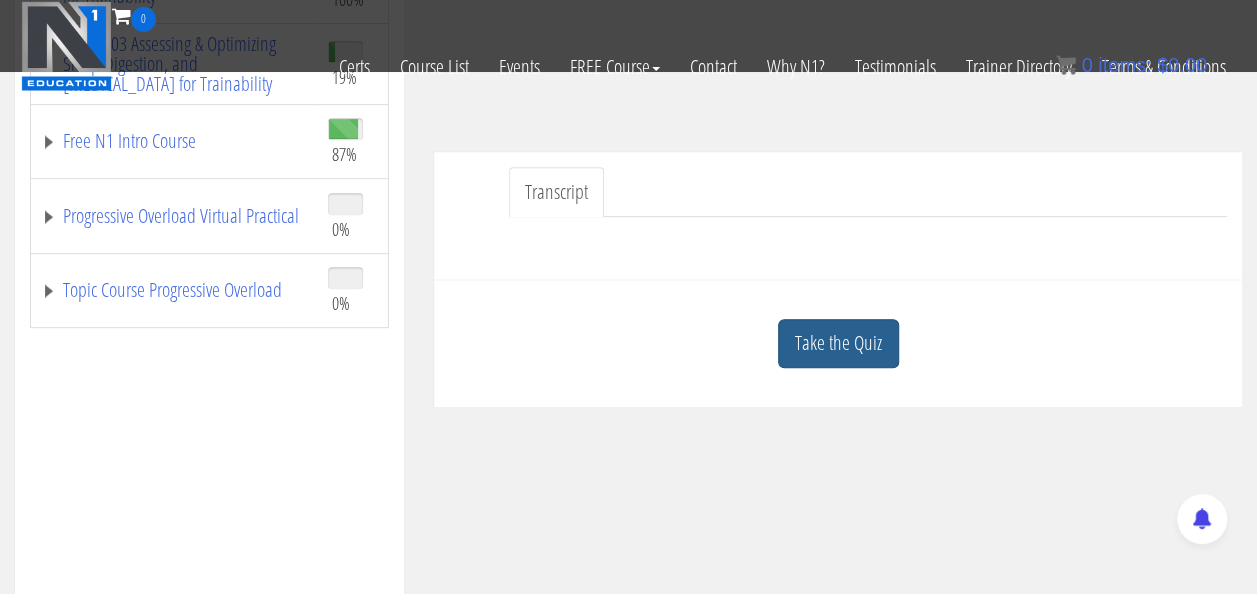 click on "Take the Quiz" at bounding box center [838, 343] 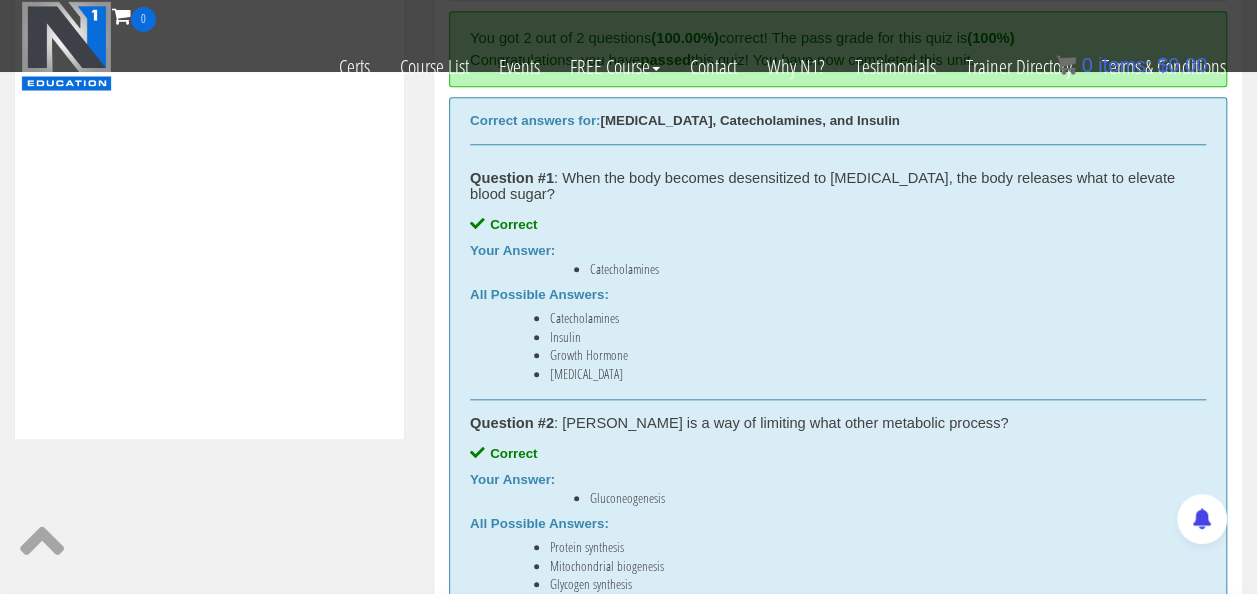 scroll, scrollTop: 827, scrollLeft: 0, axis: vertical 